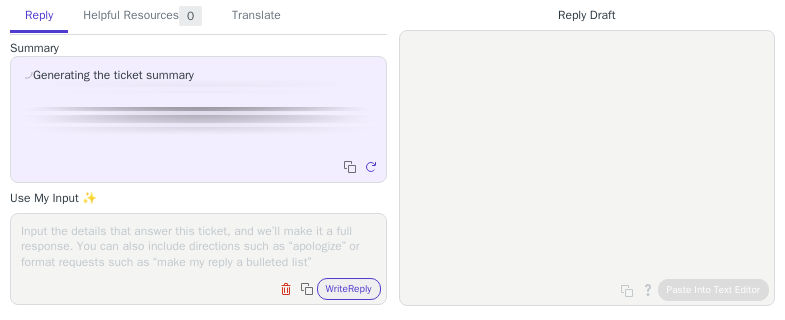 click on "Write  Reply" at bounding box center (349, 289) 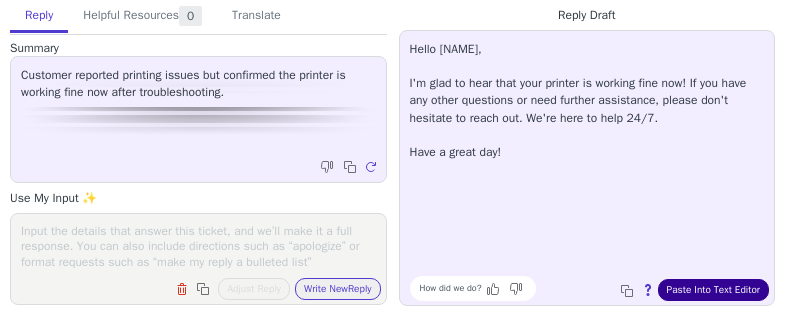 click on "Paste Into Text Editor" at bounding box center (713, 290) 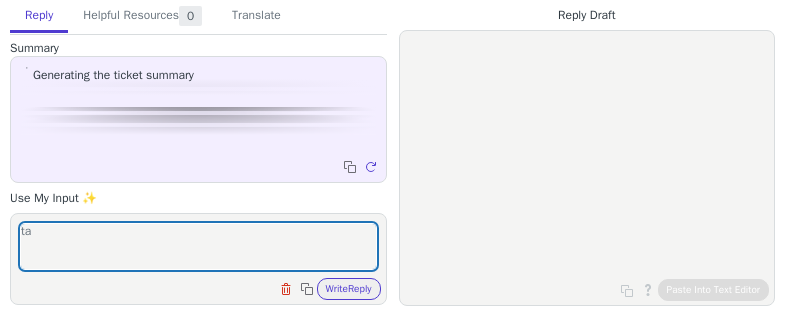 scroll, scrollTop: 0, scrollLeft: 0, axis: both 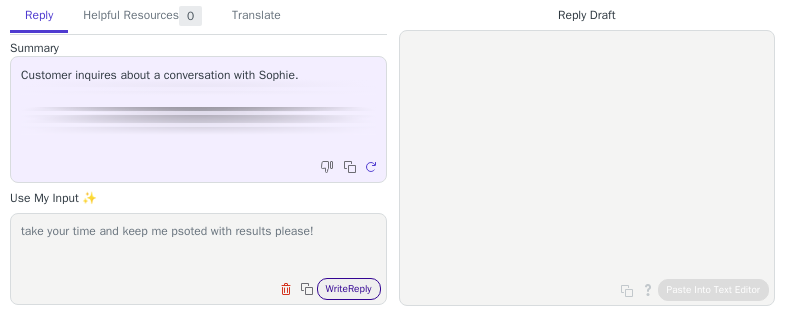 click on "Write  Reply" at bounding box center [349, 289] 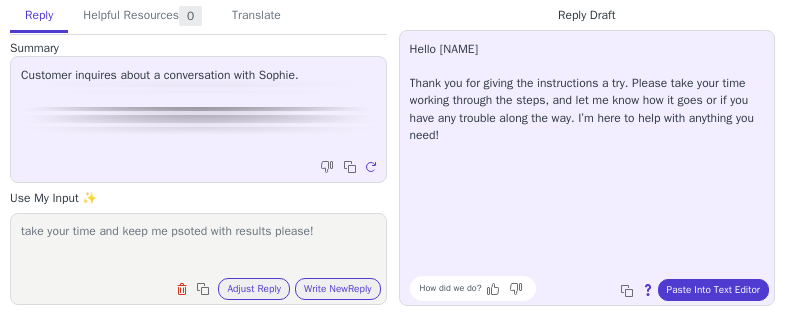 click on "Hello [PERSON], Thank you for giving the instructions a try. Please take your time working through the steps, and let me know how it goes or if you have any trouble along the way. I’m here to help with anything you need!" at bounding box center (587, 92) 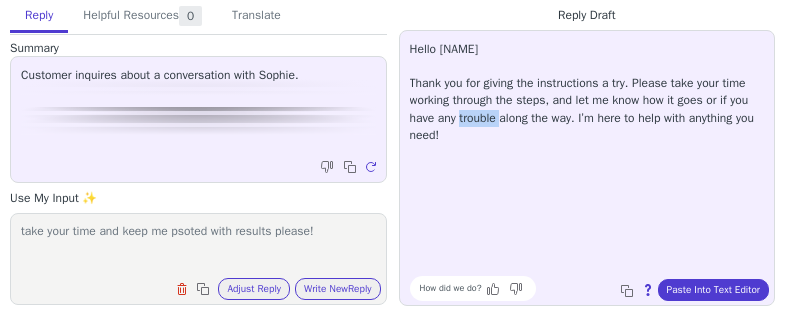 click on "Hello [PERSON], Thank you for giving the instructions a try. Please take your time working through the steps, and let me know how it goes or if you have any trouble along the way. I’m here to help with anything you need!" at bounding box center [587, 92] 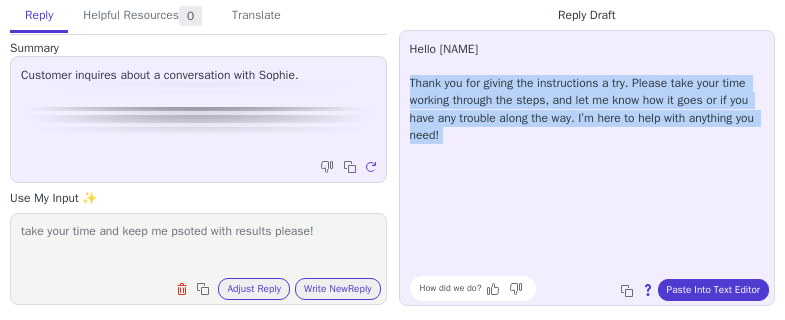 click on "Hello [PERSON], Thank you for giving the instructions a try. Please take your time working through the steps, and let me know how it goes or if you have any trouble along the way. I’m here to help with anything you need!" at bounding box center (587, 92) 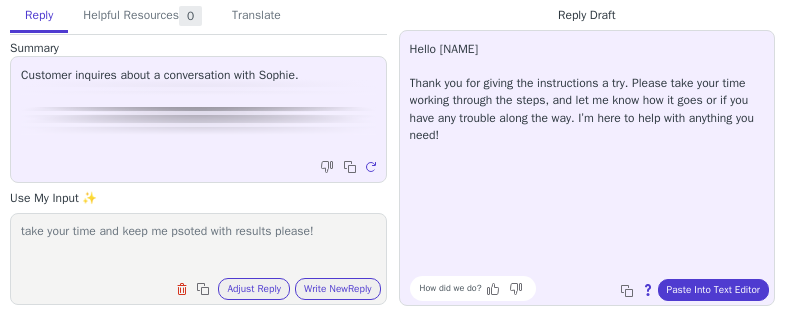 click on "take your time and keep me psoted with results please!" at bounding box center [198, 246] 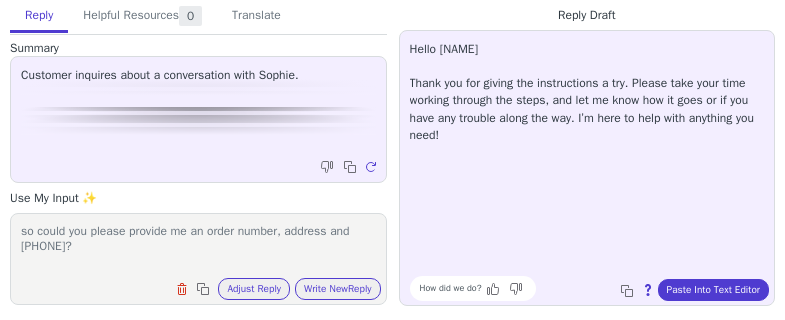 click on "Write New  Reply" at bounding box center (338, 289) 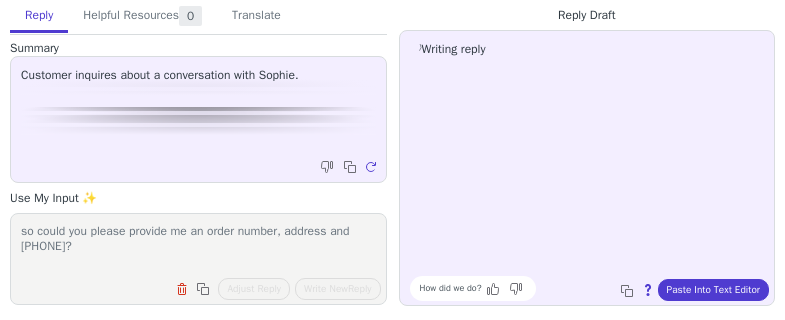 click on "so could you please provide me an order number, address and [PHONE]?" at bounding box center [198, 246] 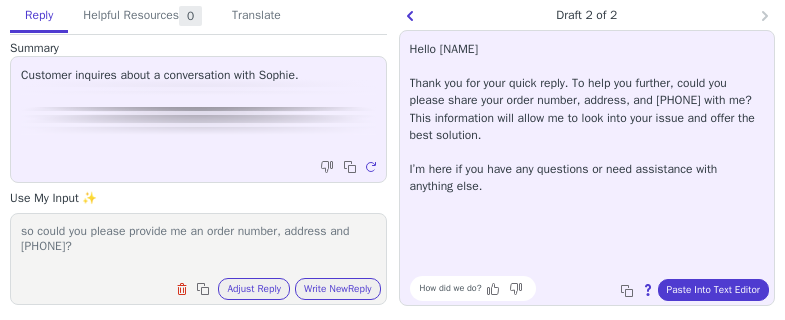 drag, startPoint x: 405, startPoint y: 83, endPoint x: 620, endPoint y: 140, distance: 222.42752 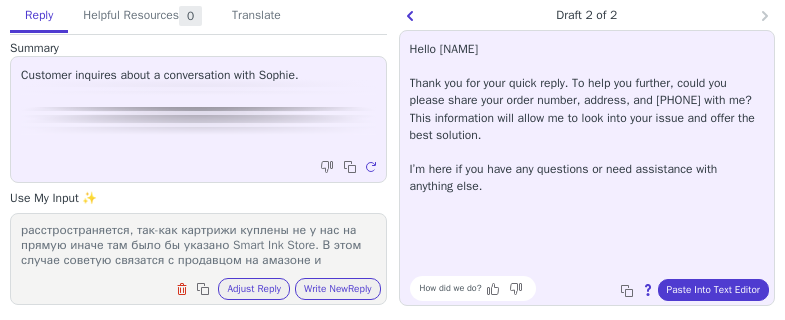 scroll, scrollTop: 78, scrollLeft: 0, axis: vertical 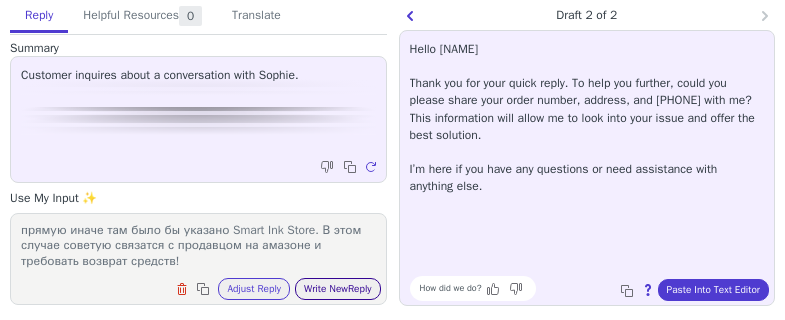 type on "Спасибо за скриншот.. Как я вижу, вы преобрели картриджи у Sichuan XingDian Technology. Увы это значит, что это либо не наши картриджи либо вы преобрели картриджи у перепродажника. Увы в таком случае гарантия не расстространяется, так-как картрижи куплены не у нас на прямую иначе там было бы указано Smart Ink Store. В этом случае советую связатся с продавцом на амазоне и требовать возврат средств!" 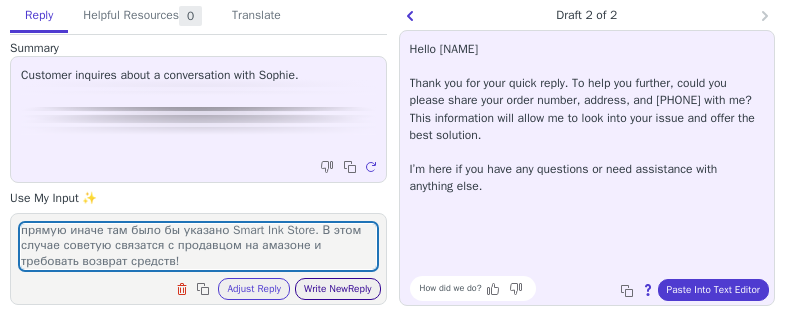 click on "Write New  Reply" at bounding box center [338, 289] 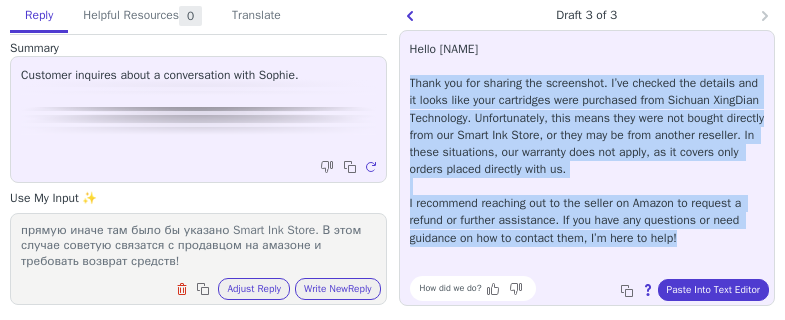 drag, startPoint x: 404, startPoint y: 80, endPoint x: 747, endPoint y: 244, distance: 380.19073 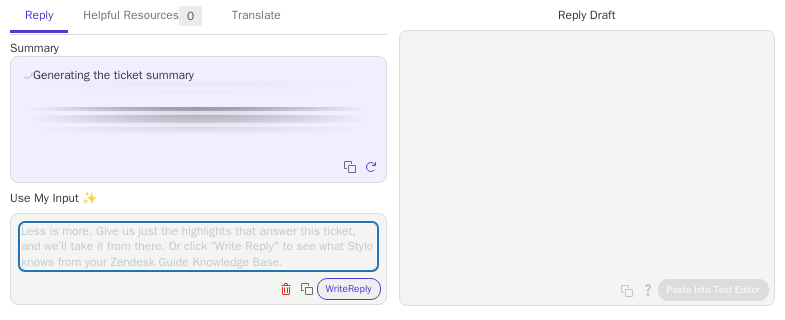 scroll, scrollTop: 0, scrollLeft: 0, axis: both 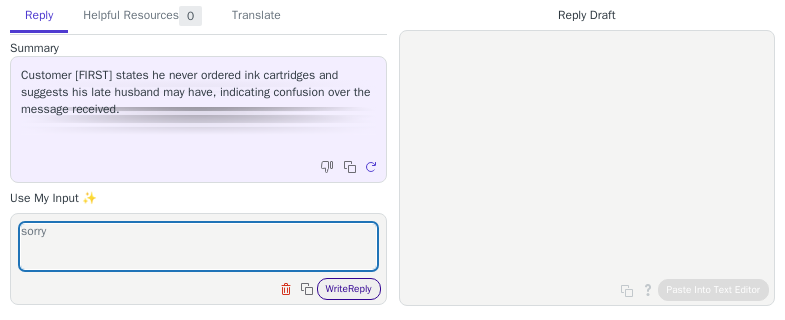 type on "sorry" 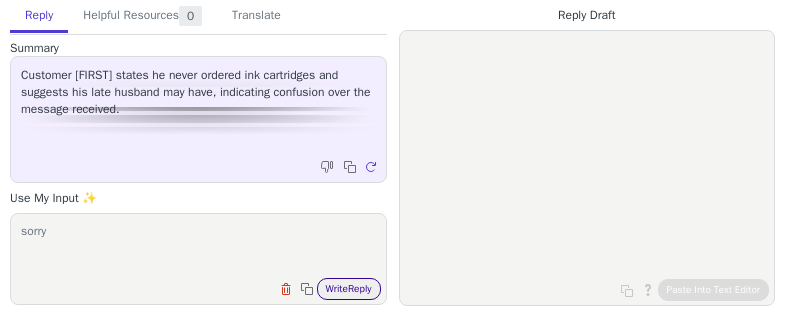 click on "Write  Reply" at bounding box center (349, 289) 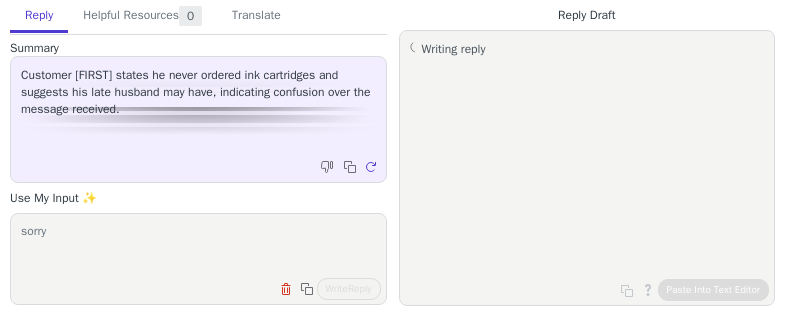 click on "sorry" at bounding box center [198, 246] 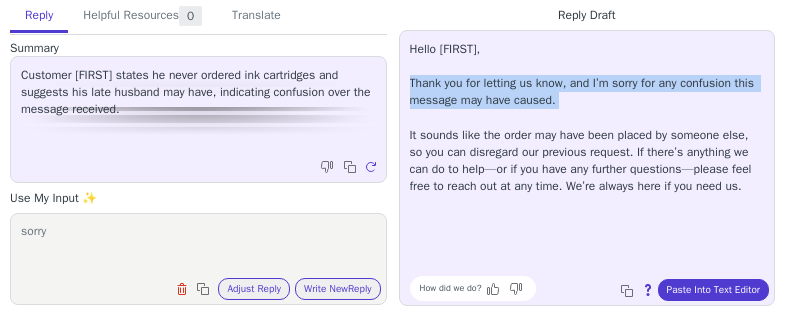 drag, startPoint x: 398, startPoint y: 76, endPoint x: 621, endPoint y: 109, distance: 225.42848 